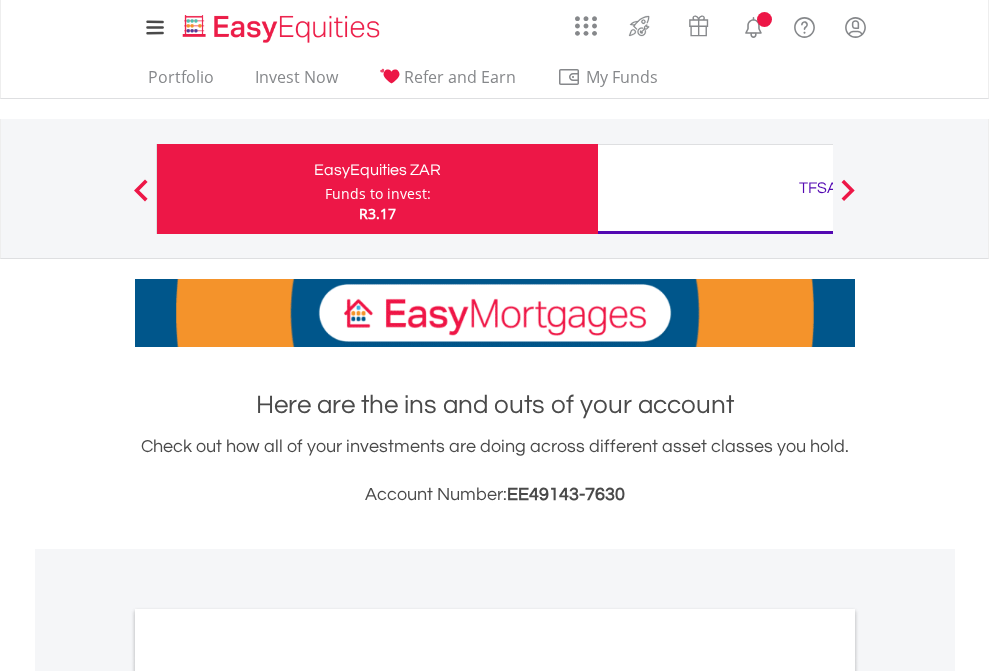 scroll, scrollTop: 0, scrollLeft: 0, axis: both 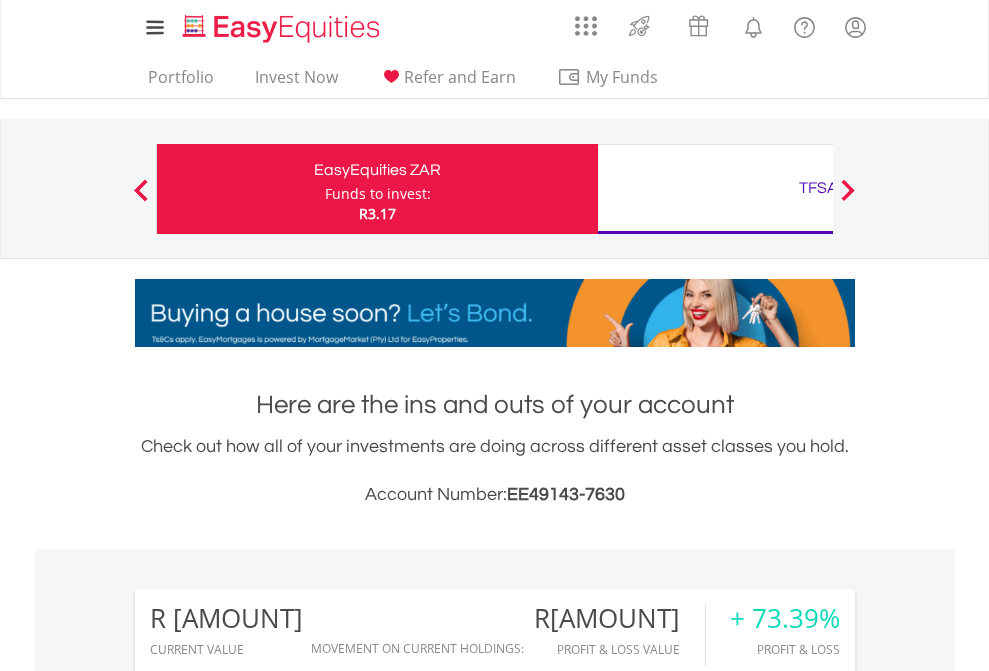 click on "Funds to invest:" at bounding box center [378, 194] 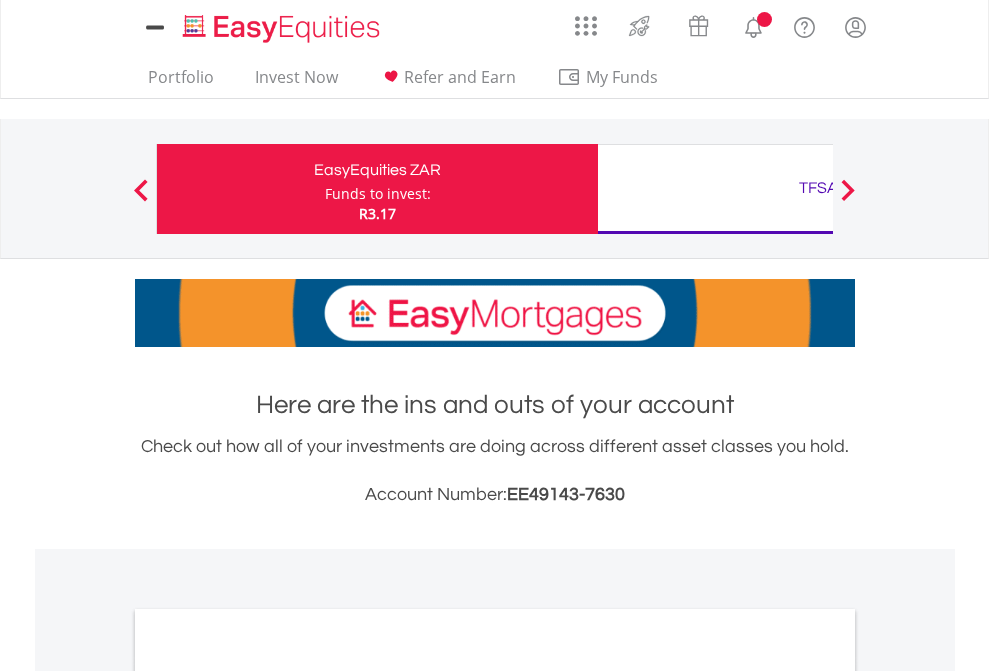 scroll, scrollTop: 0, scrollLeft: 0, axis: both 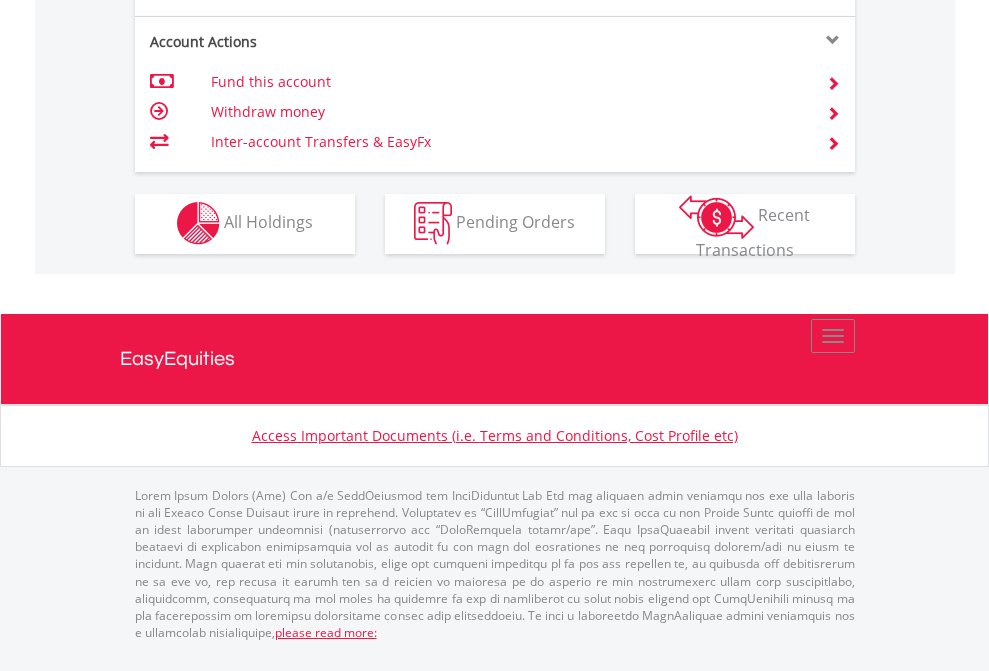 click on "Investment types" at bounding box center (706, -337) 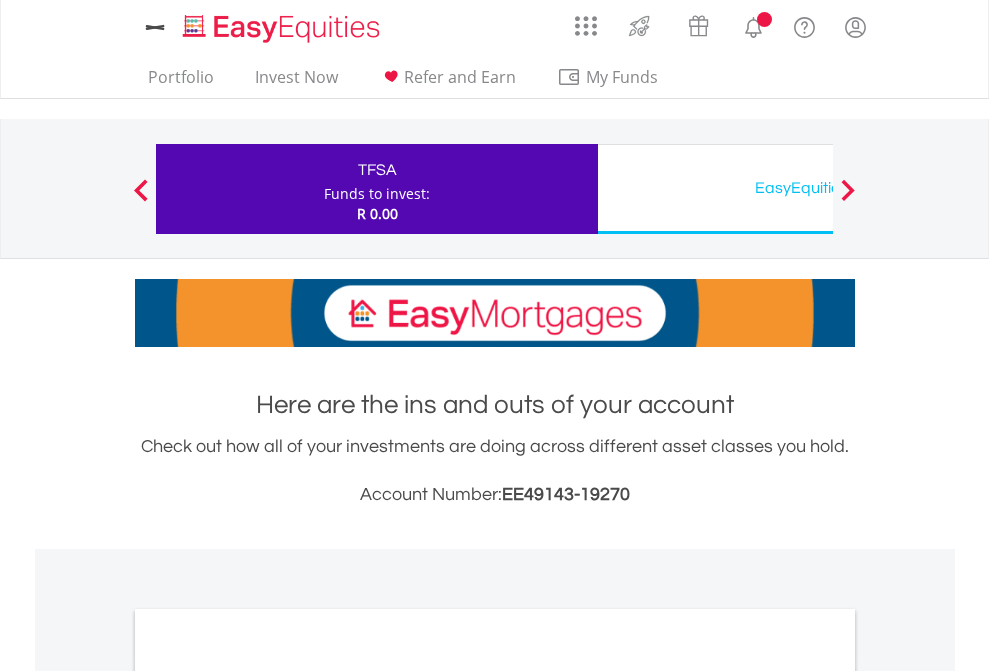 scroll, scrollTop: 0, scrollLeft: 0, axis: both 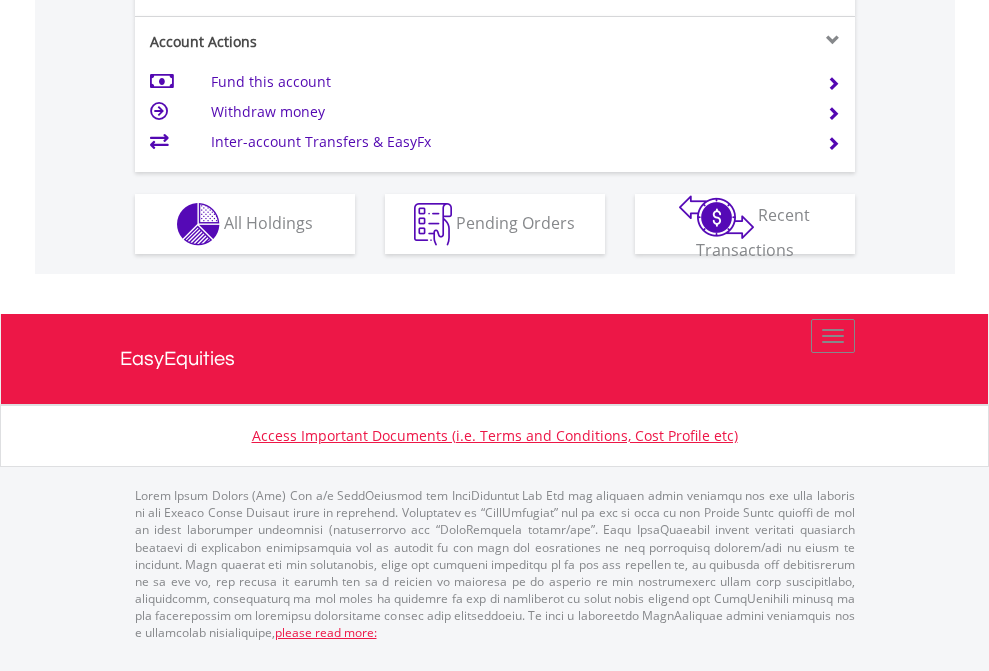 click on "Investment types" at bounding box center [706, -337] 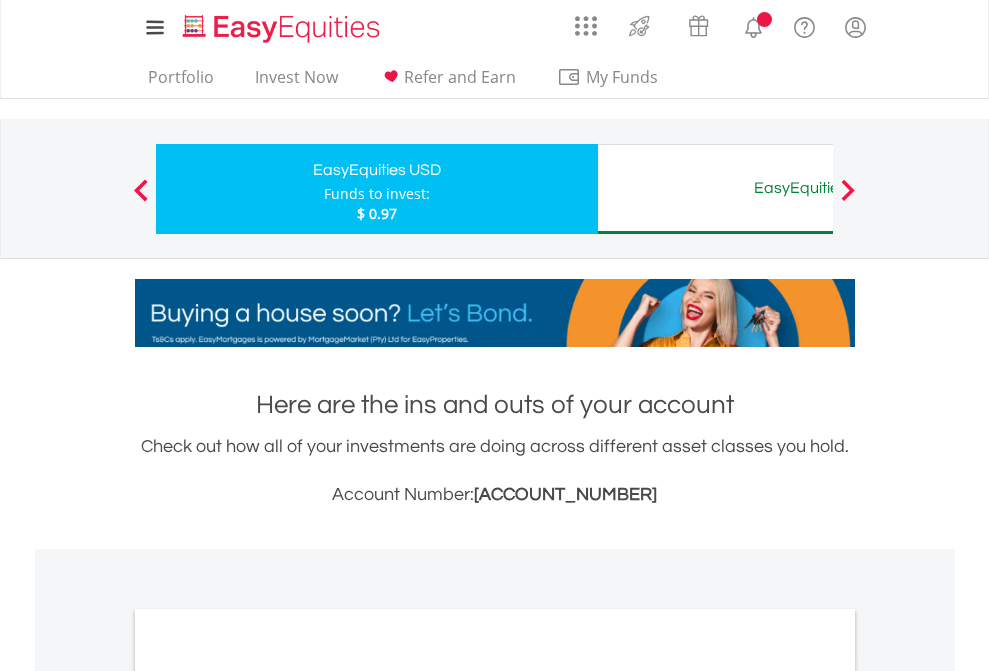 scroll, scrollTop: 0, scrollLeft: 0, axis: both 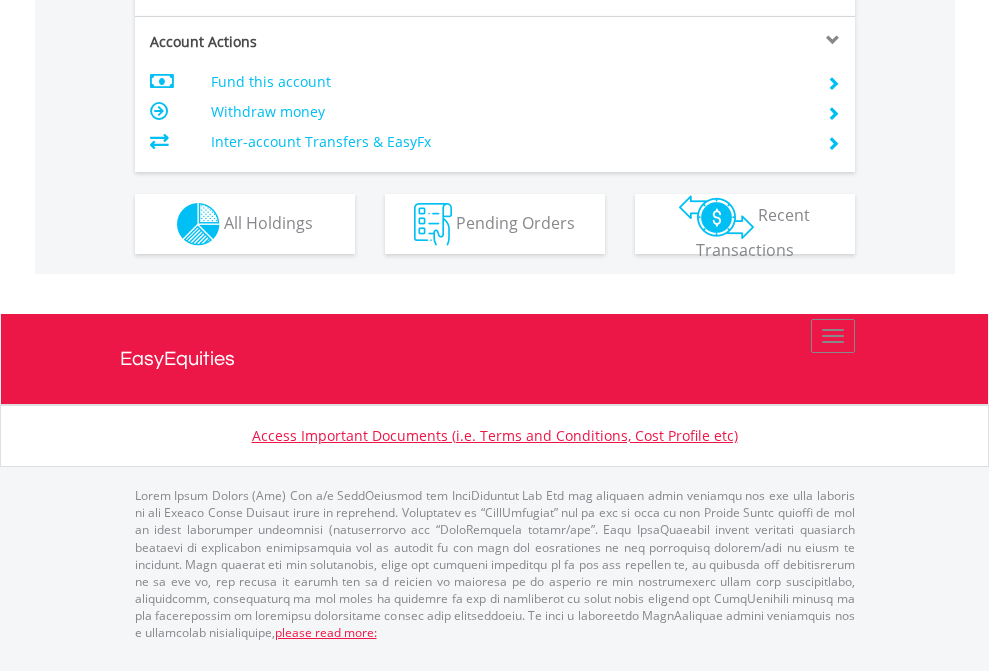 click on "Investment types" at bounding box center (706, -337) 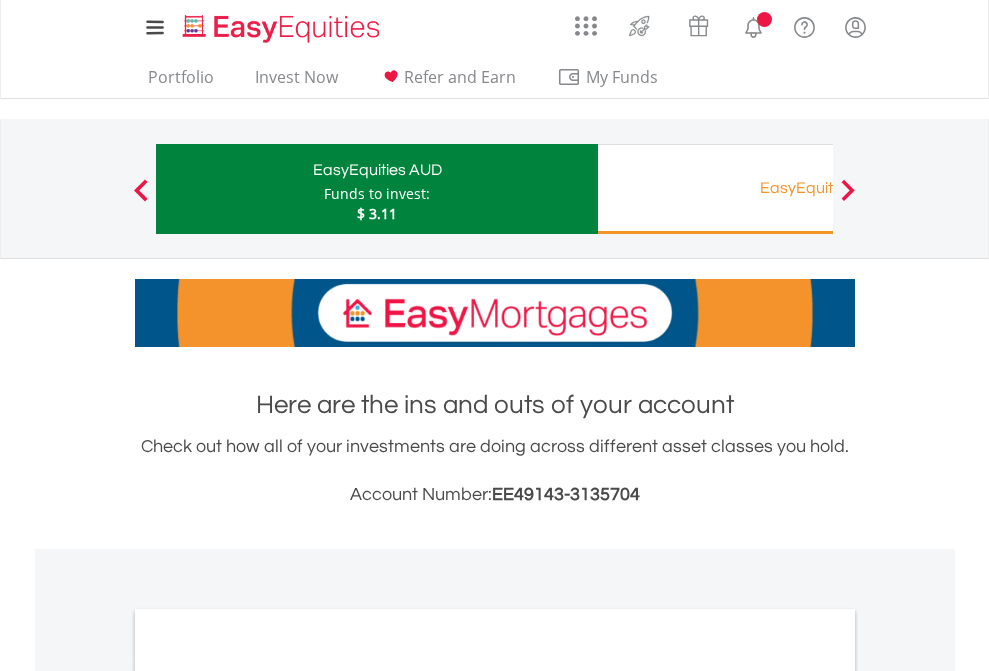 scroll, scrollTop: 0, scrollLeft: 0, axis: both 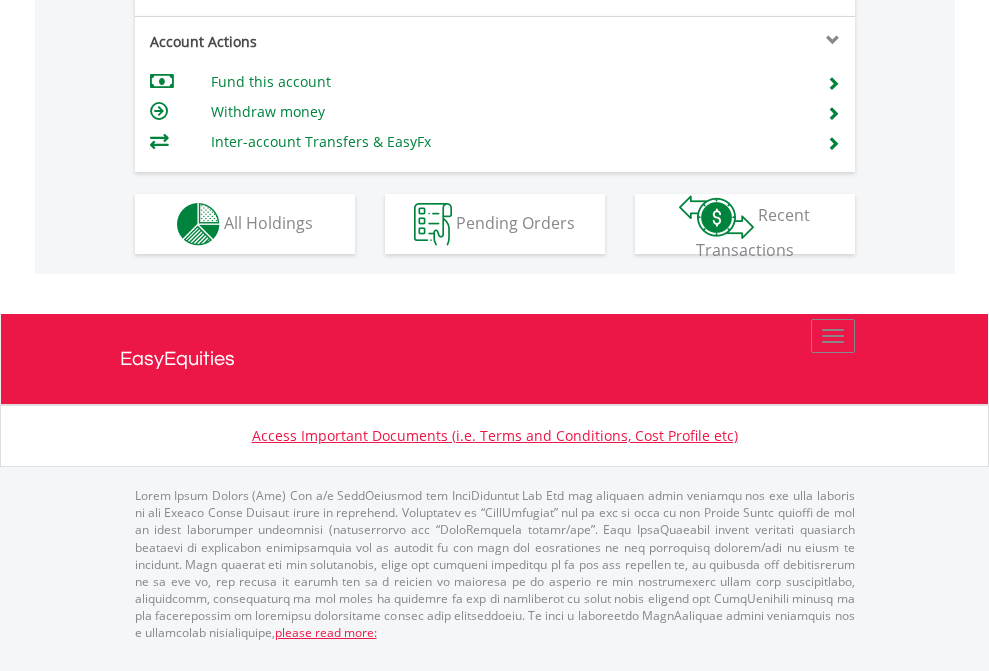 click on "Investment types" at bounding box center (706, -337) 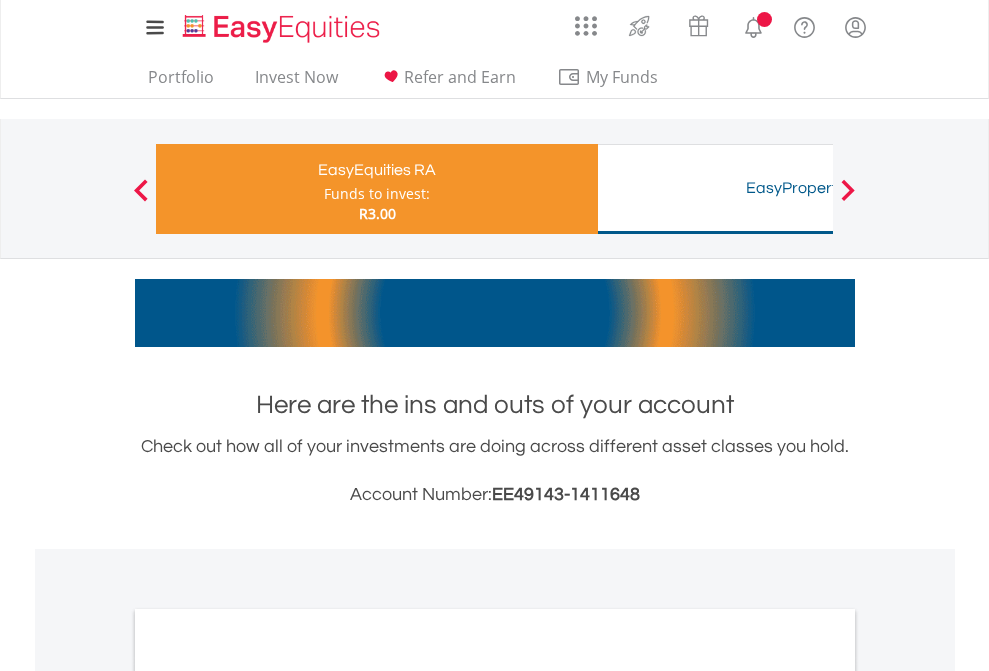 scroll, scrollTop: 0, scrollLeft: 0, axis: both 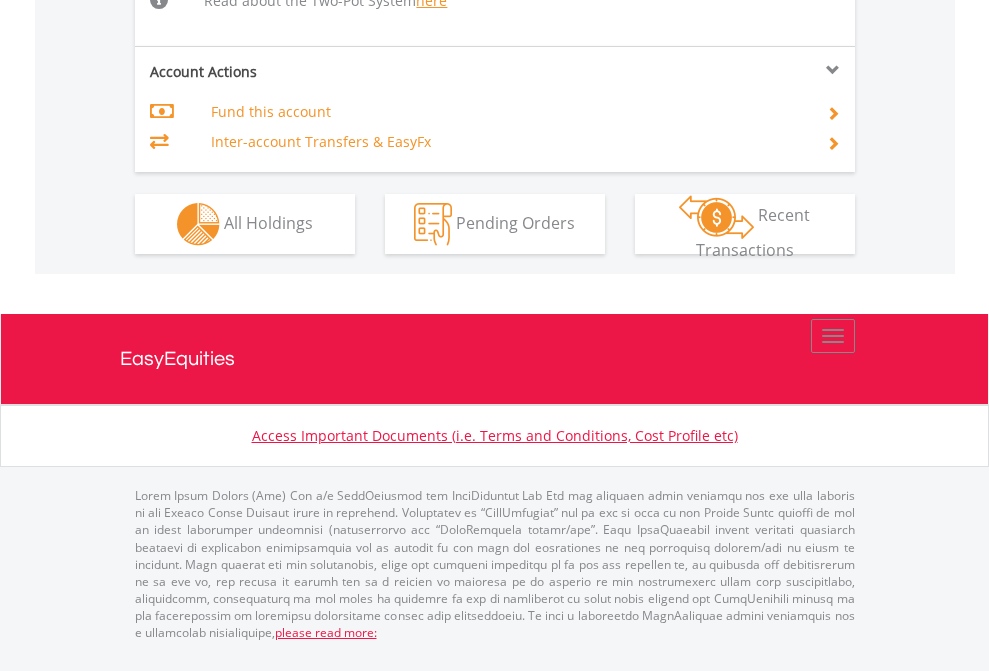 click on "Investment types" at bounding box center (706, -518) 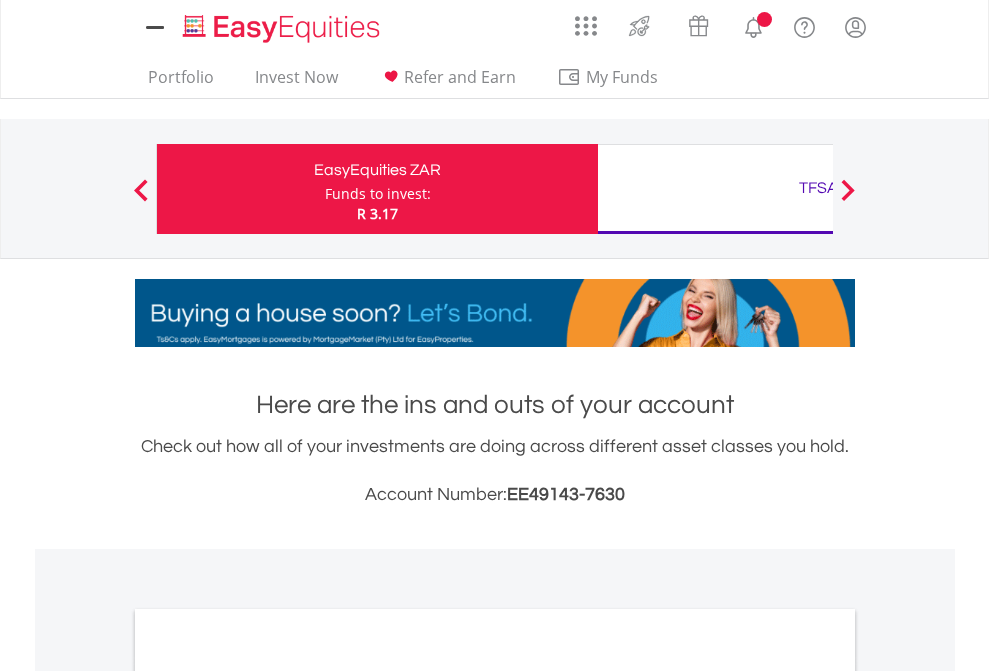 scroll, scrollTop: 1202, scrollLeft: 0, axis: vertical 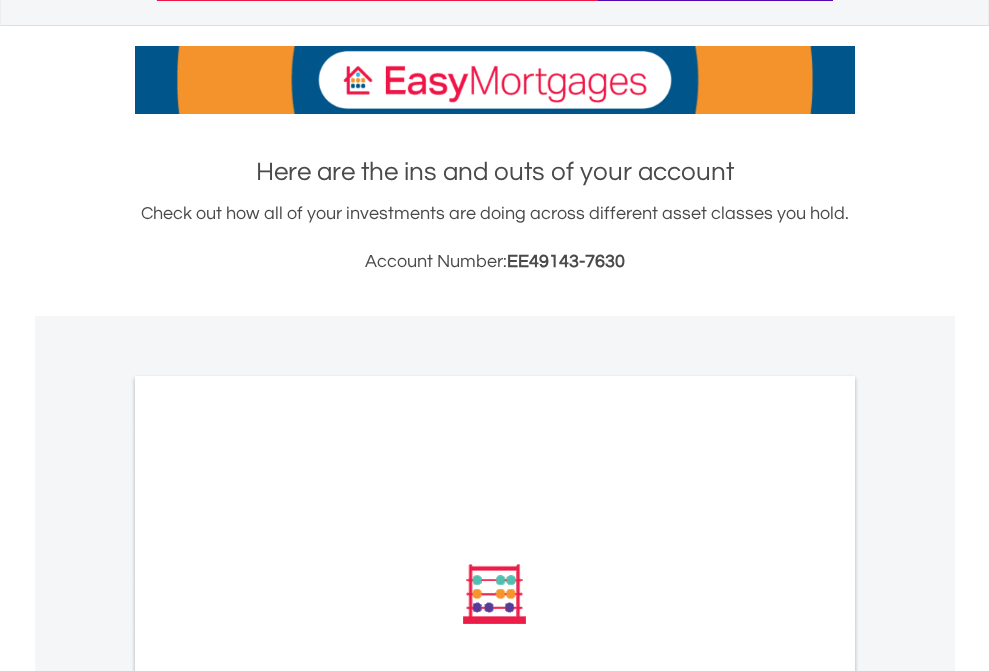 click on "All Holdings" at bounding box center [268, 863] 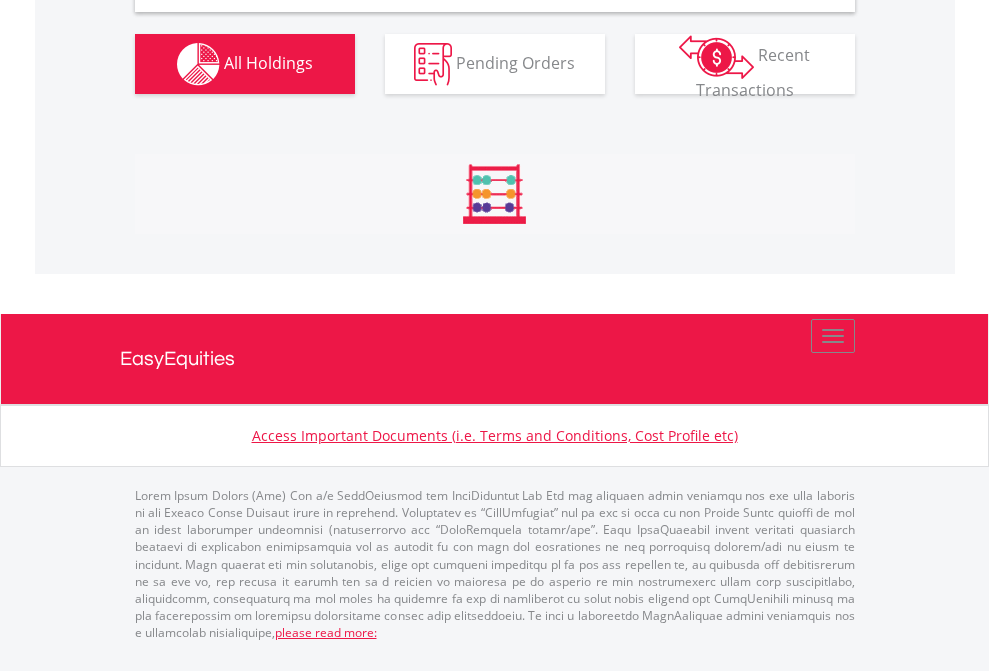 scroll, scrollTop: 1933, scrollLeft: 0, axis: vertical 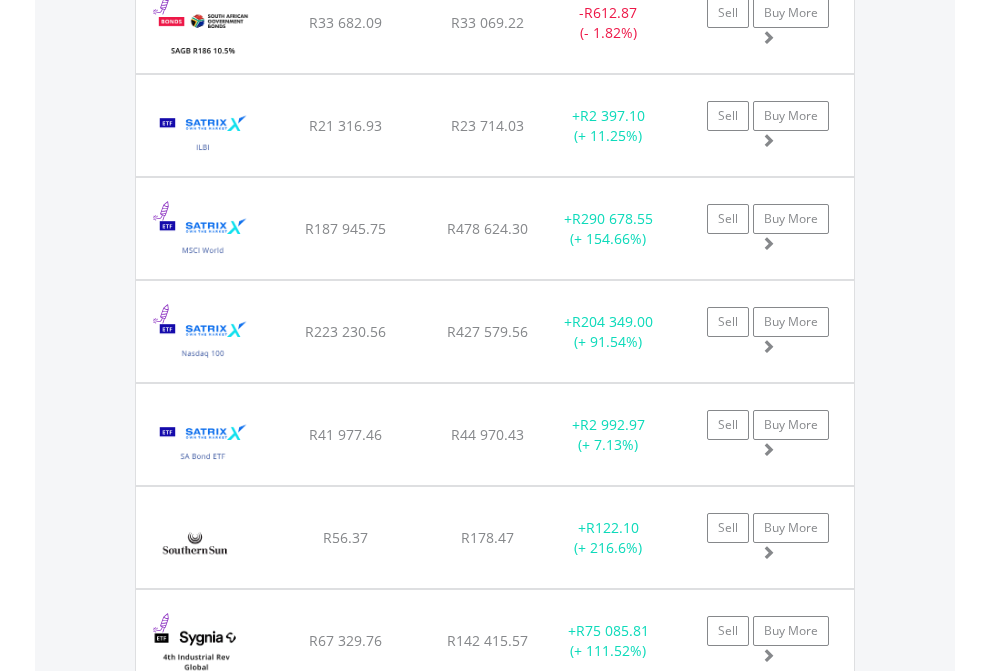 click on "TFSA" at bounding box center (818, -1745) 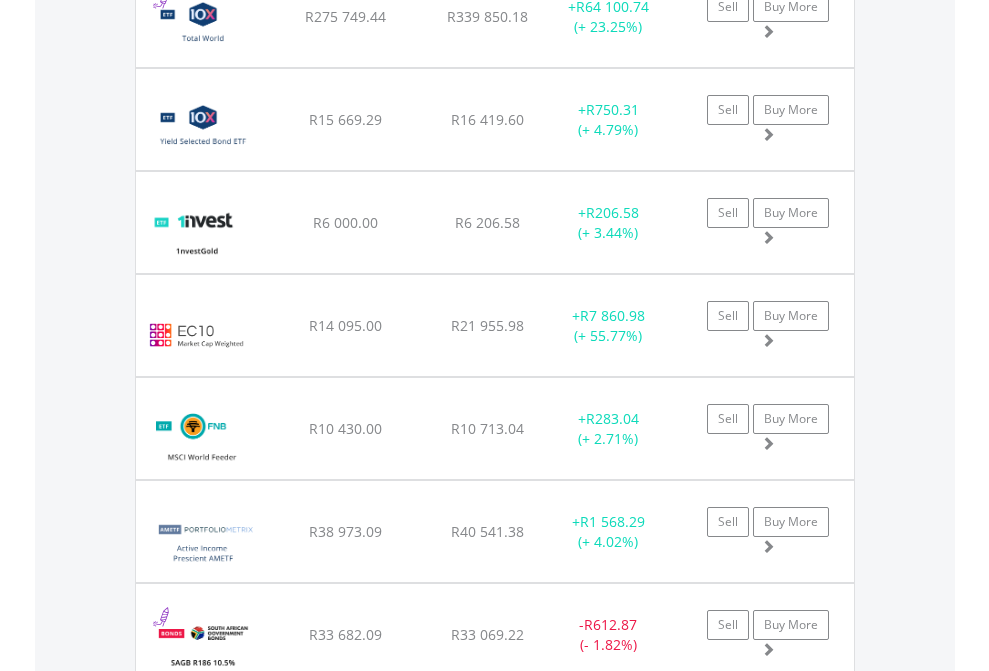 scroll, scrollTop: 144, scrollLeft: 0, axis: vertical 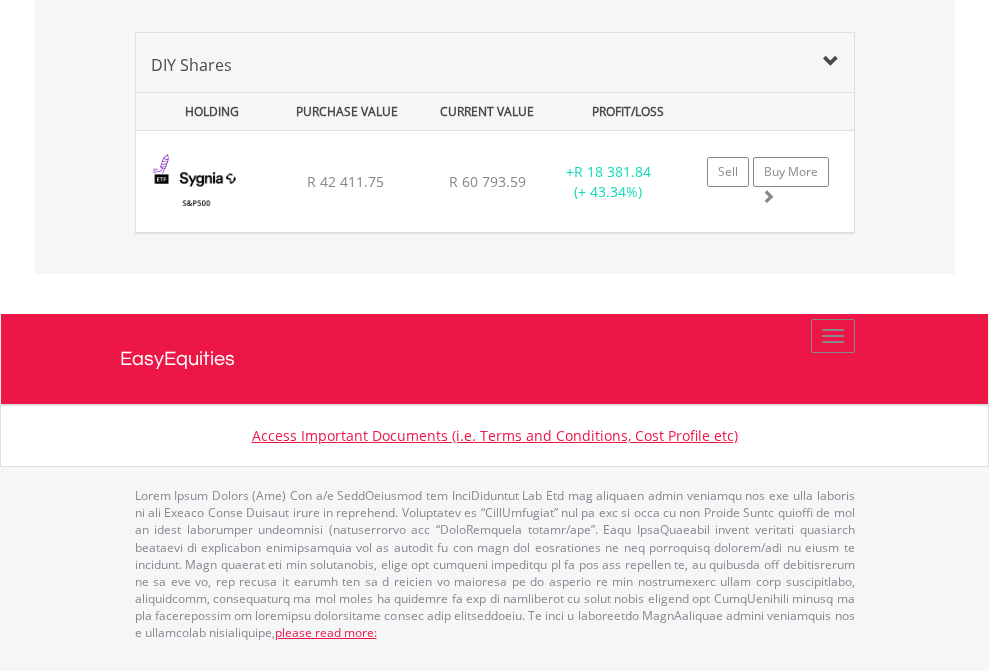 click on "EasyEquities USD" at bounding box center [818, -968] 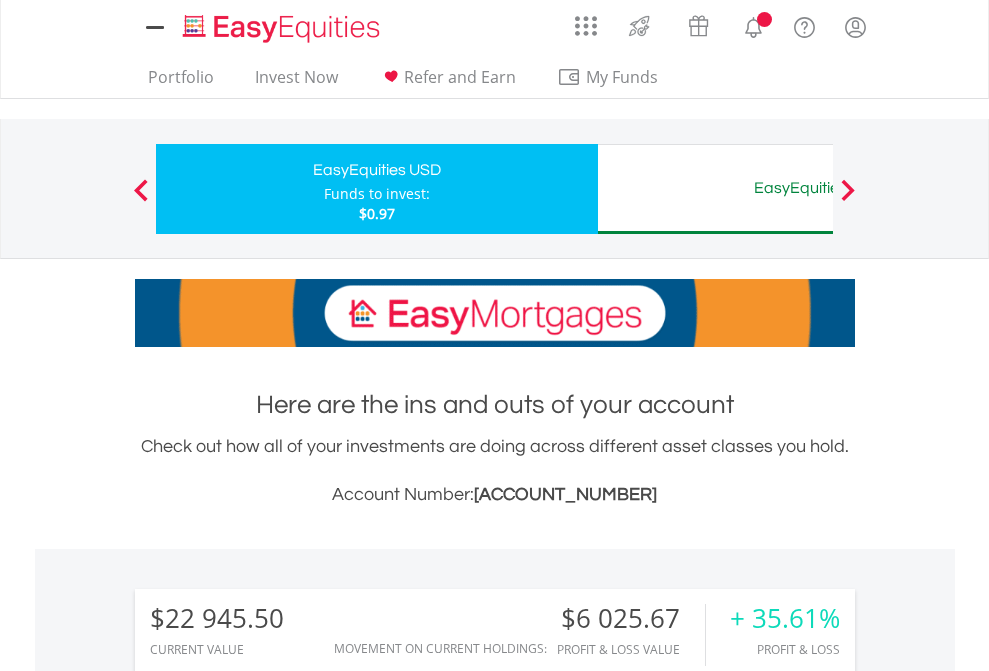 scroll, scrollTop: 0, scrollLeft: 0, axis: both 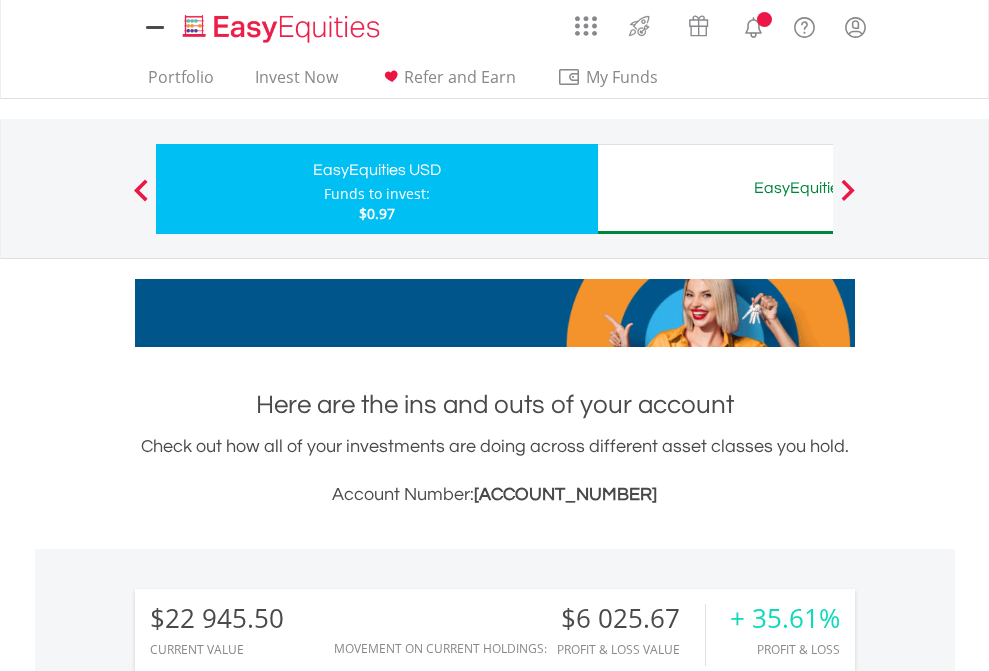 click on "All Holdings" at bounding box center [268, 1466] 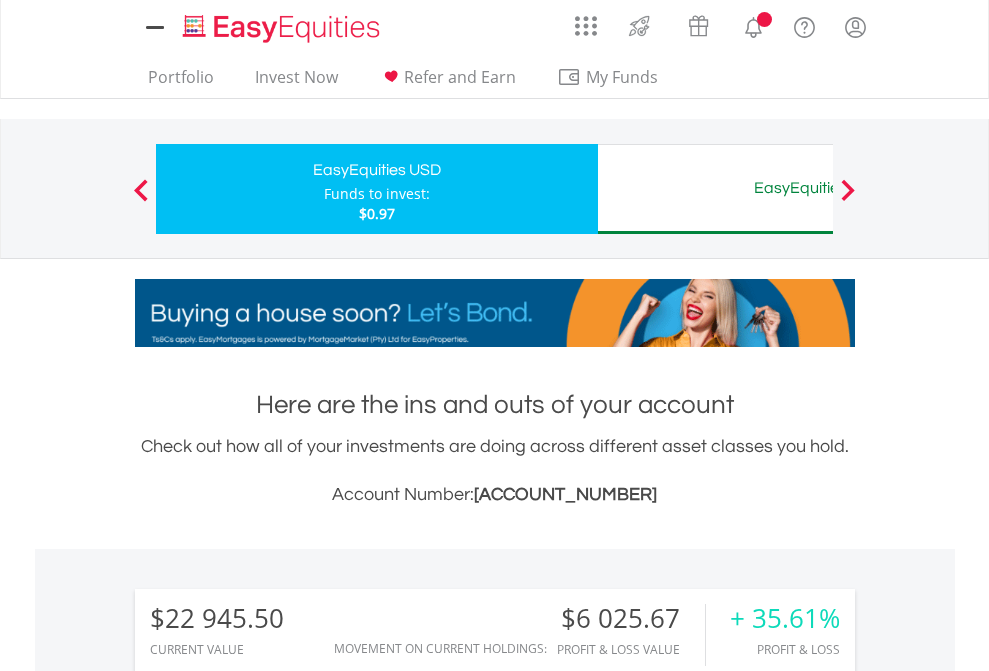 scroll, scrollTop: 999808, scrollLeft: 999687, axis: both 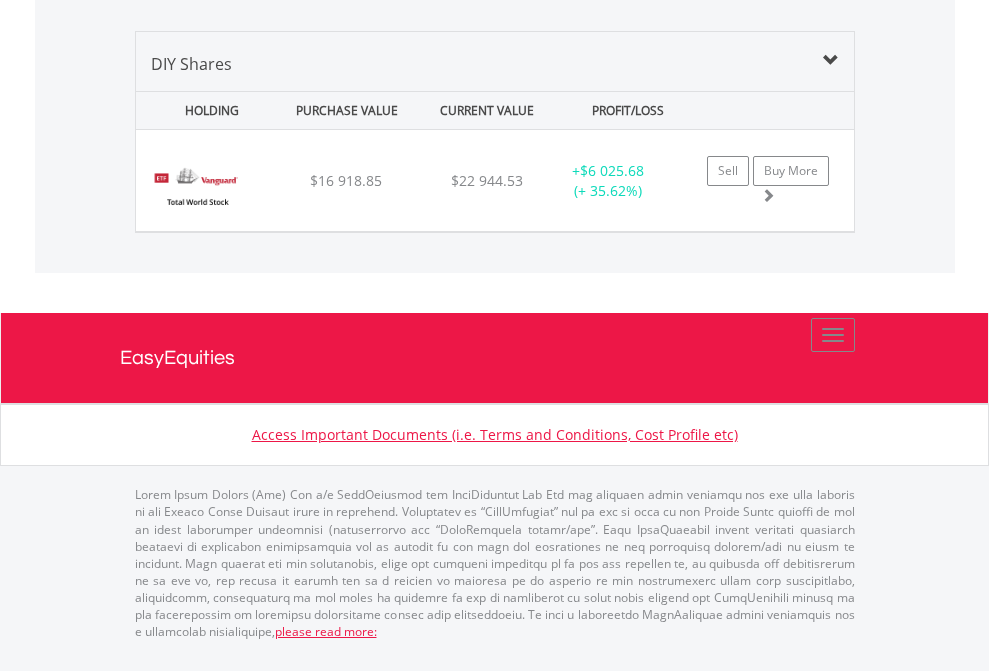 click on "EasyEquities AUD" at bounding box center [818, -1339] 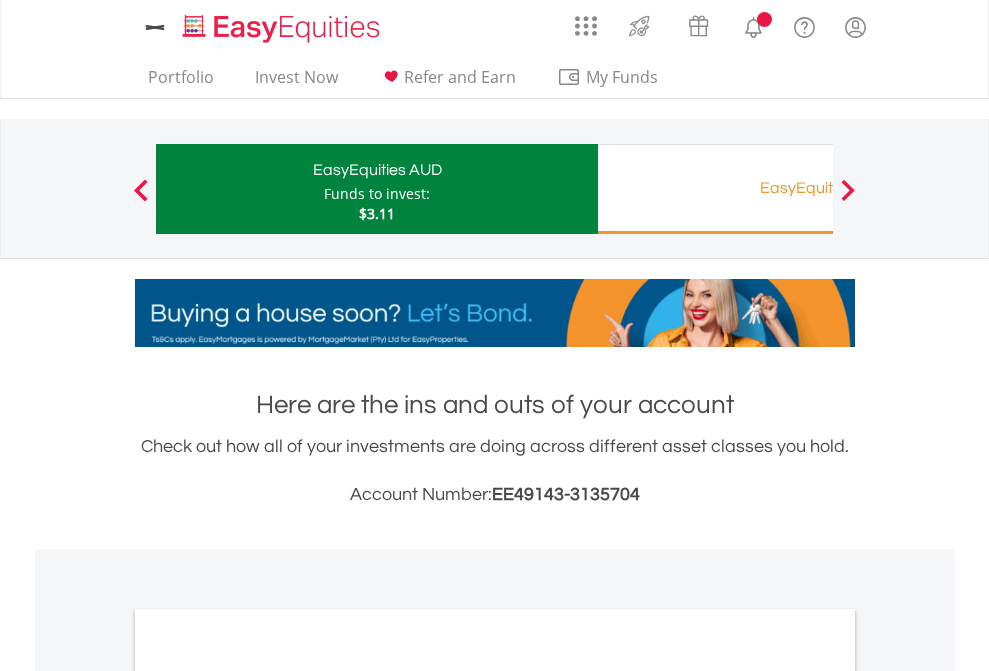 click on "All Holdings" at bounding box center (268, 1096) 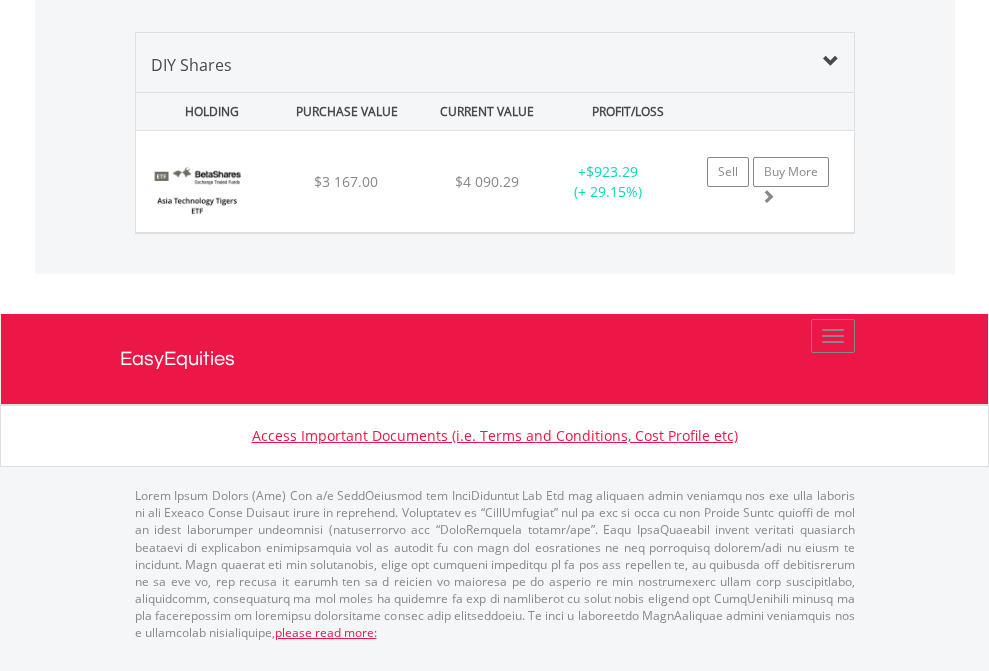 click on "EasyEquities RA" at bounding box center (818, -968) 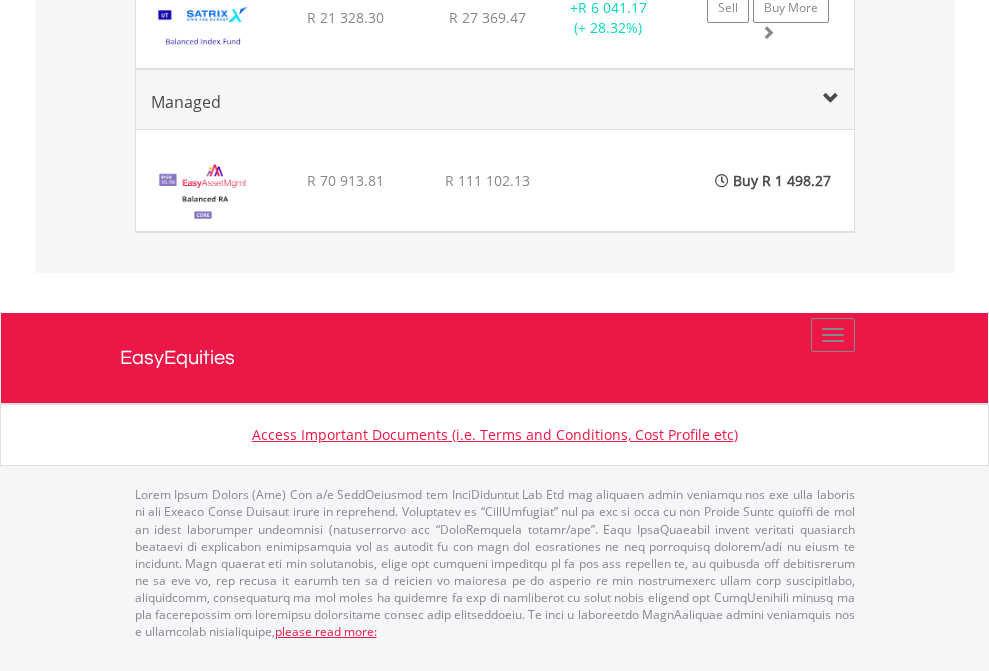 scroll, scrollTop: 2345, scrollLeft: 0, axis: vertical 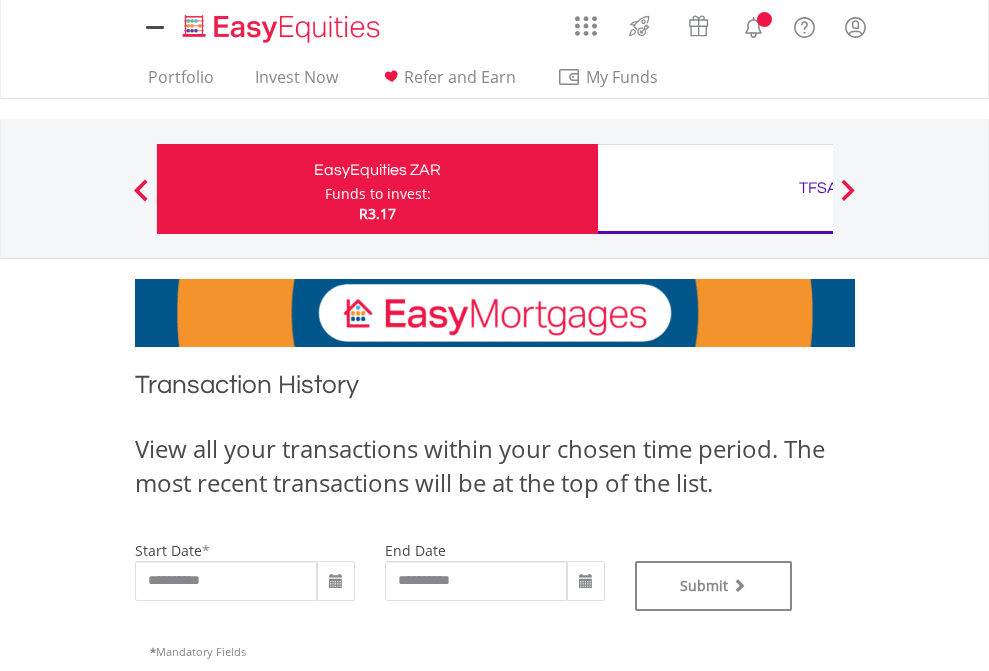type on "**********" 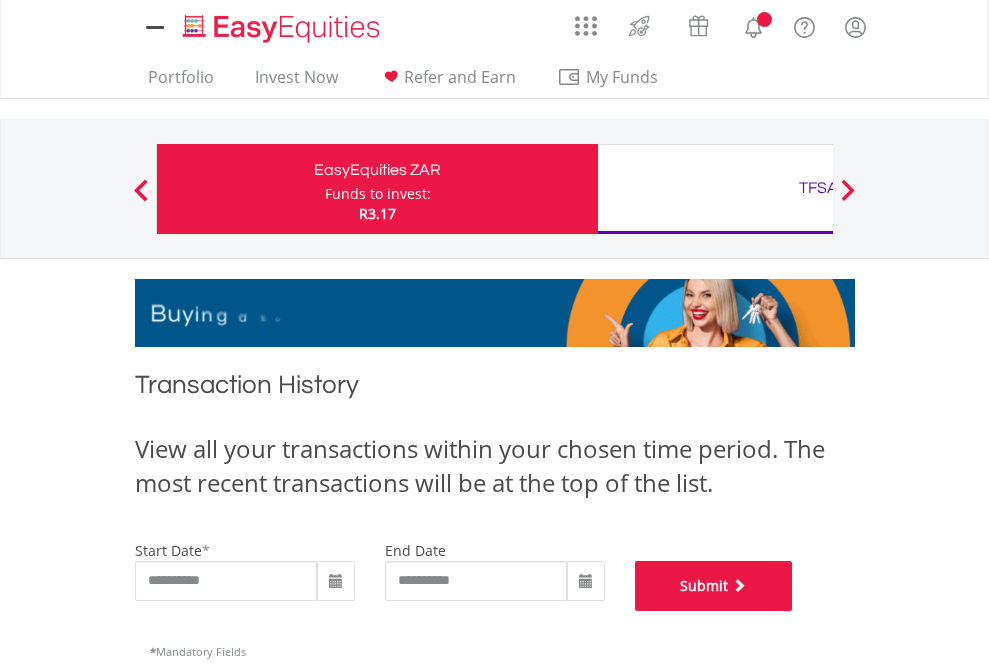 click on "Submit" at bounding box center [714, 586] 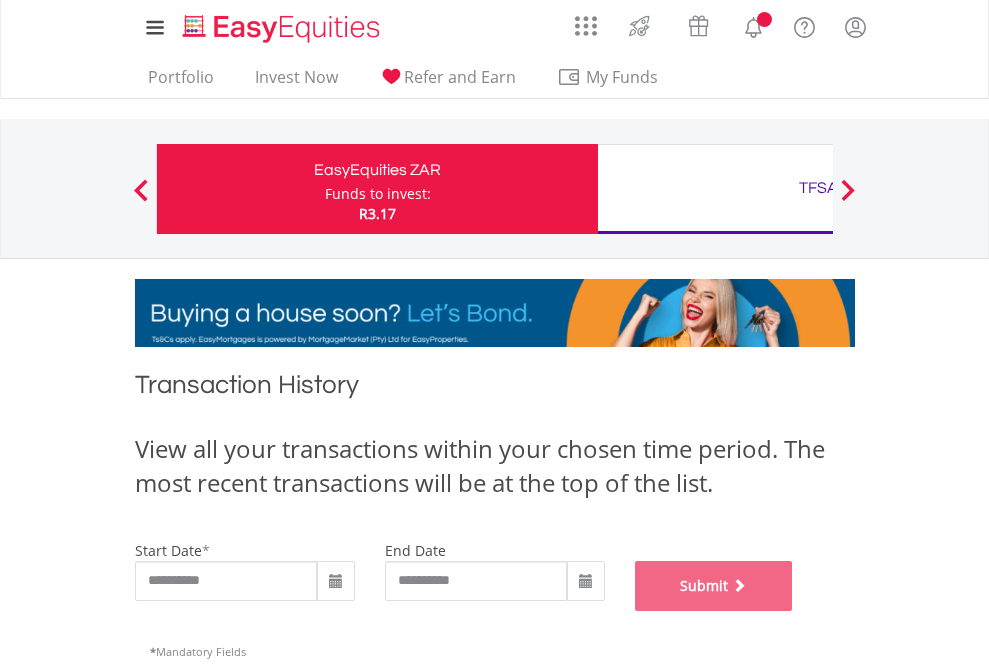 scroll, scrollTop: 811, scrollLeft: 0, axis: vertical 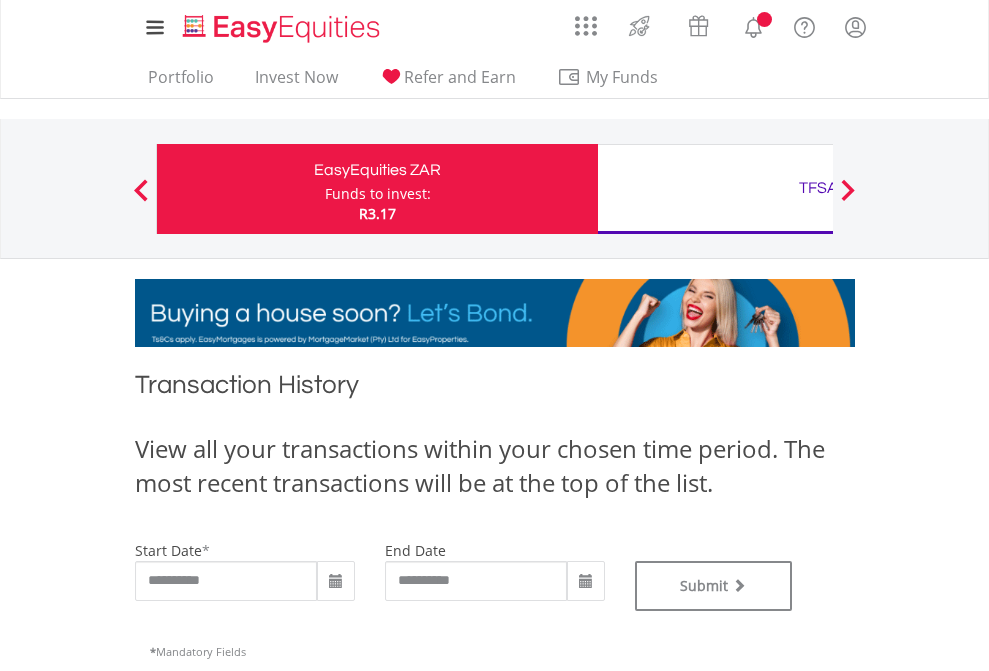 click on "TFSA" at bounding box center [818, 188] 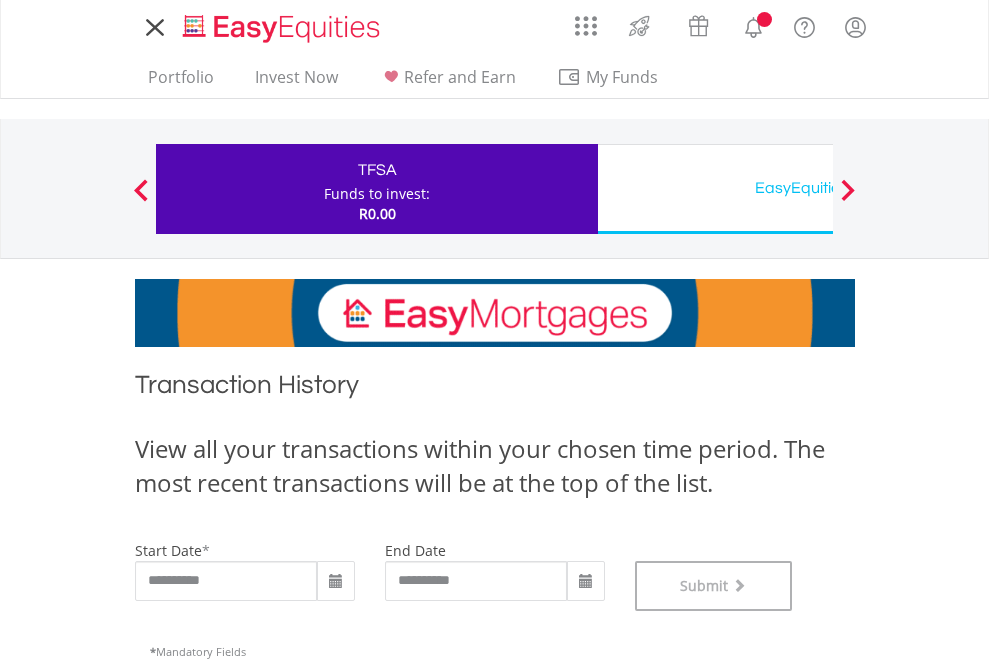 scroll, scrollTop: 811, scrollLeft: 0, axis: vertical 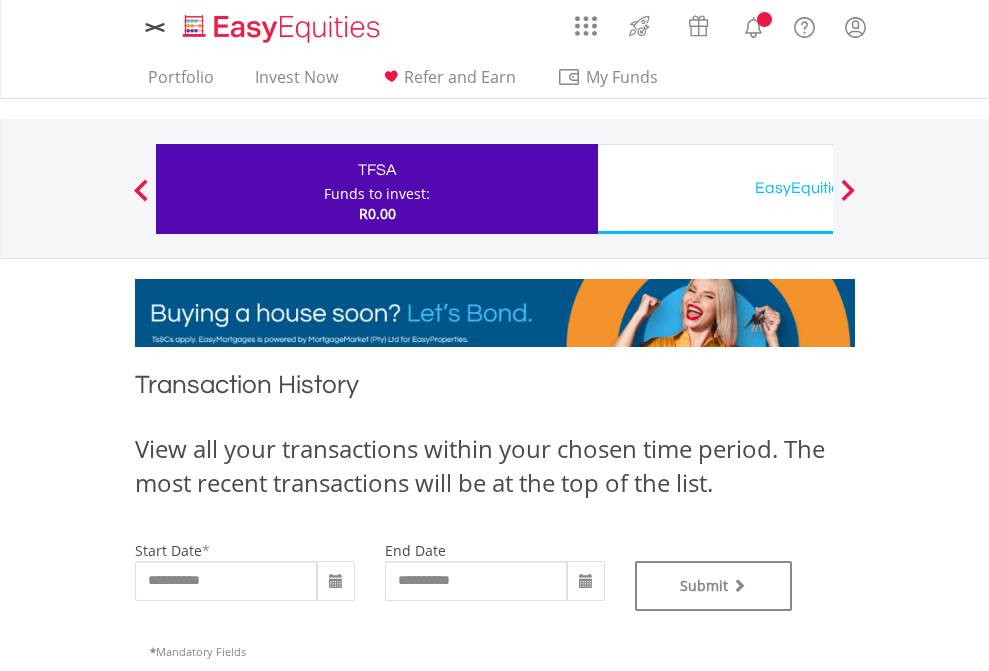 click on "EasyEquities USD" at bounding box center (818, 188) 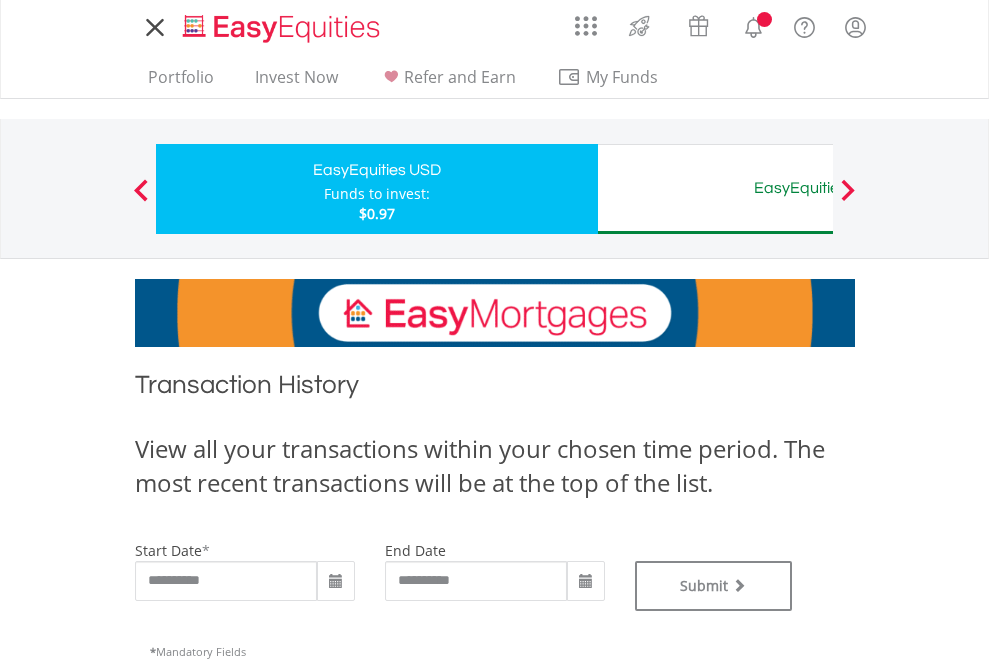scroll, scrollTop: 0, scrollLeft: 0, axis: both 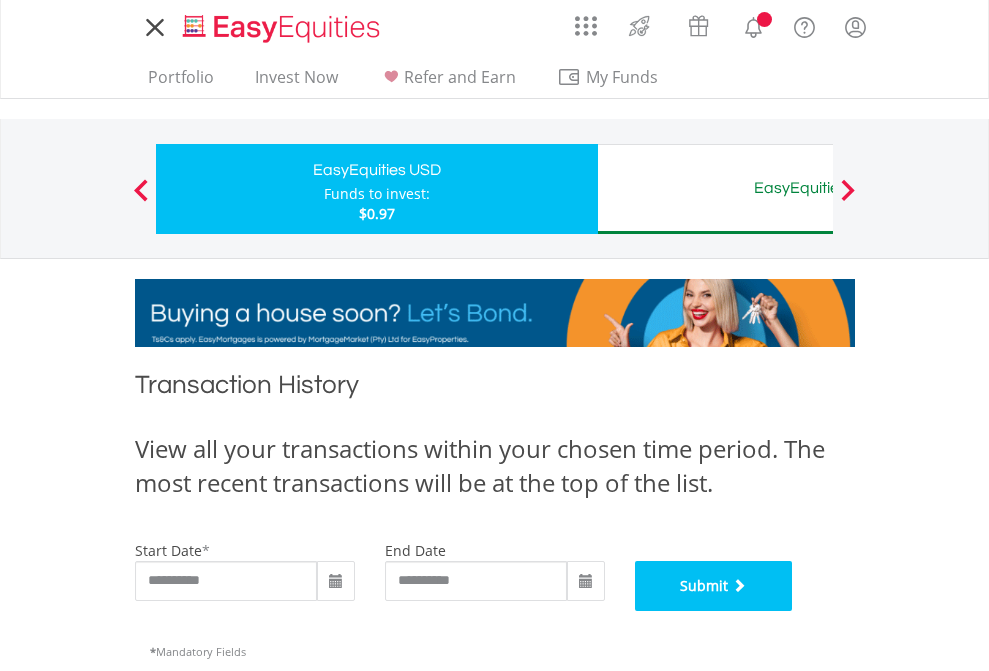 click on "Submit" at bounding box center (714, 586) 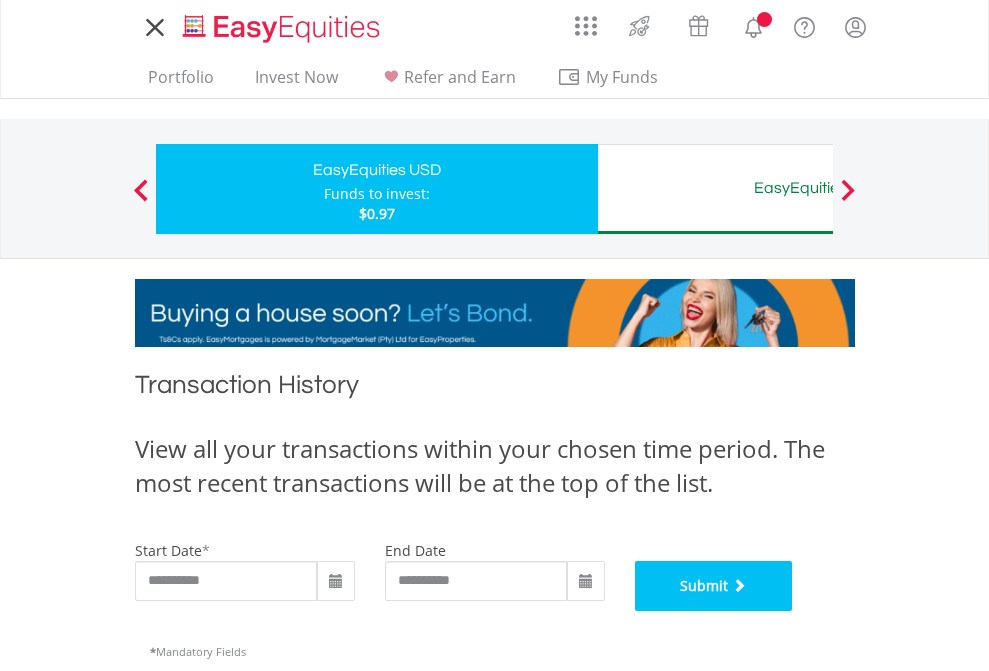 scroll, scrollTop: 811, scrollLeft: 0, axis: vertical 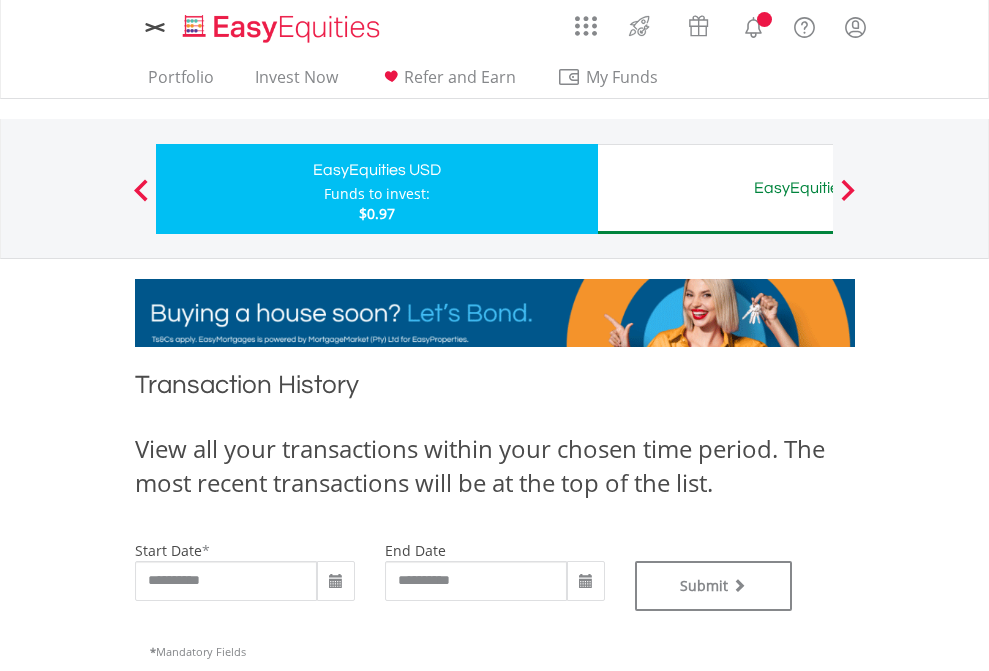 click on "EasyEquities AUD" at bounding box center [818, 188] 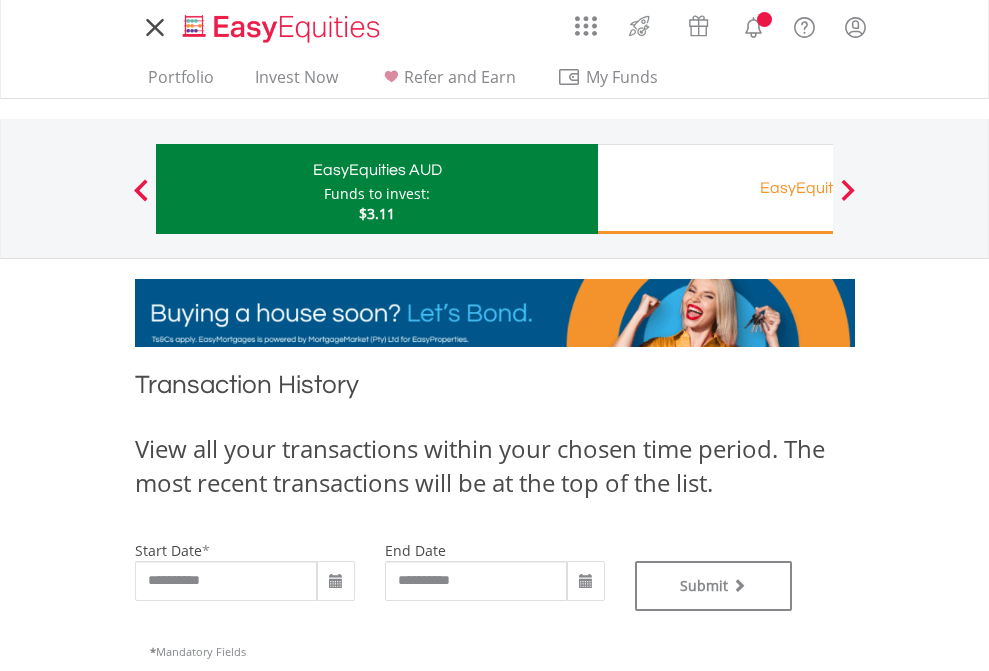 scroll, scrollTop: 0, scrollLeft: 0, axis: both 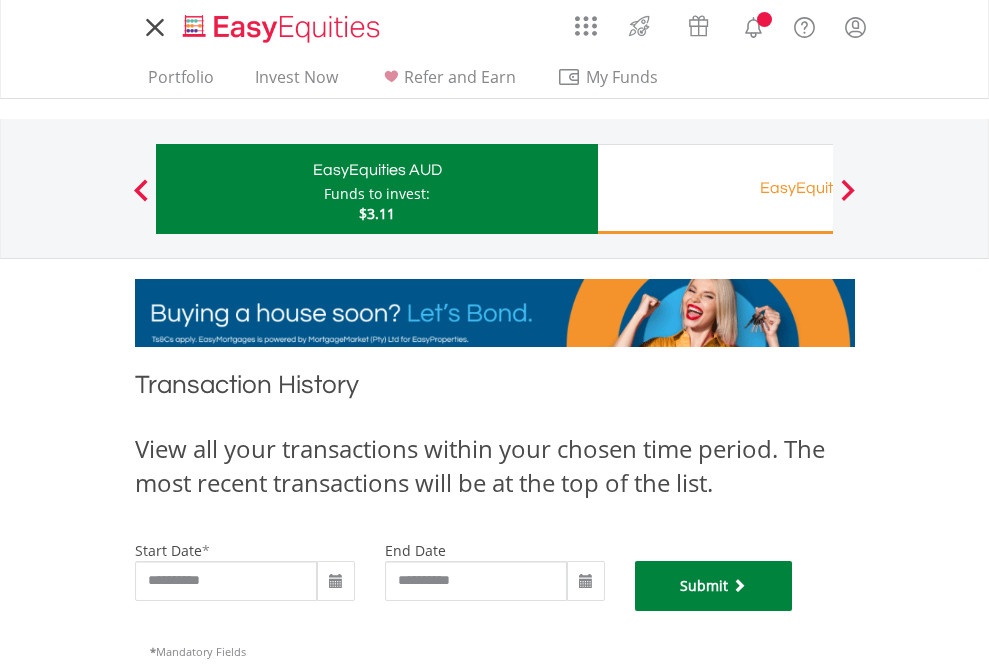 click on "Submit" at bounding box center (714, 586) 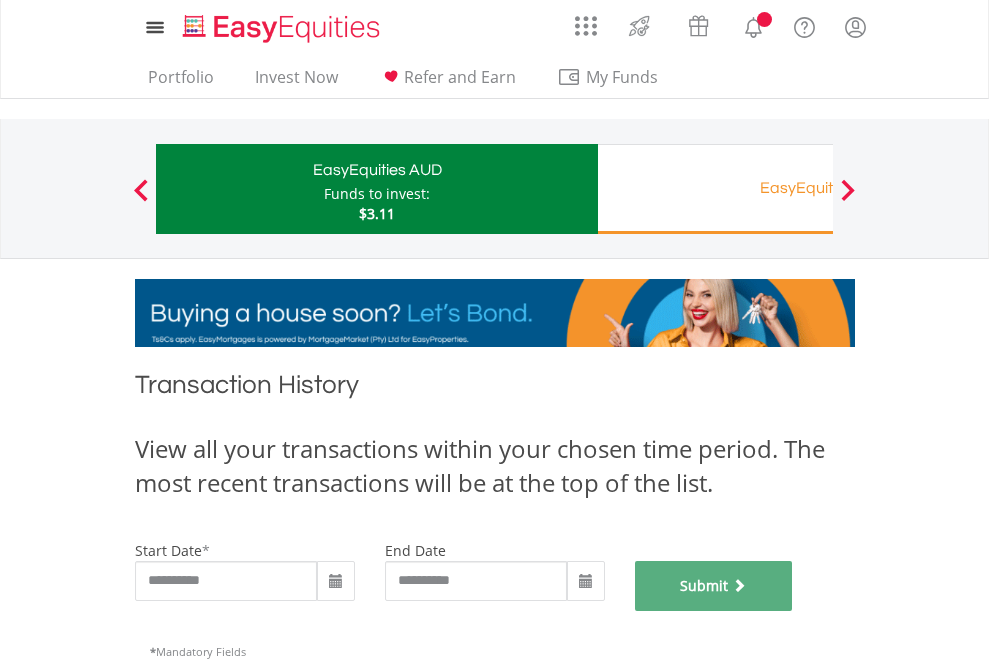 scroll, scrollTop: 811, scrollLeft: 0, axis: vertical 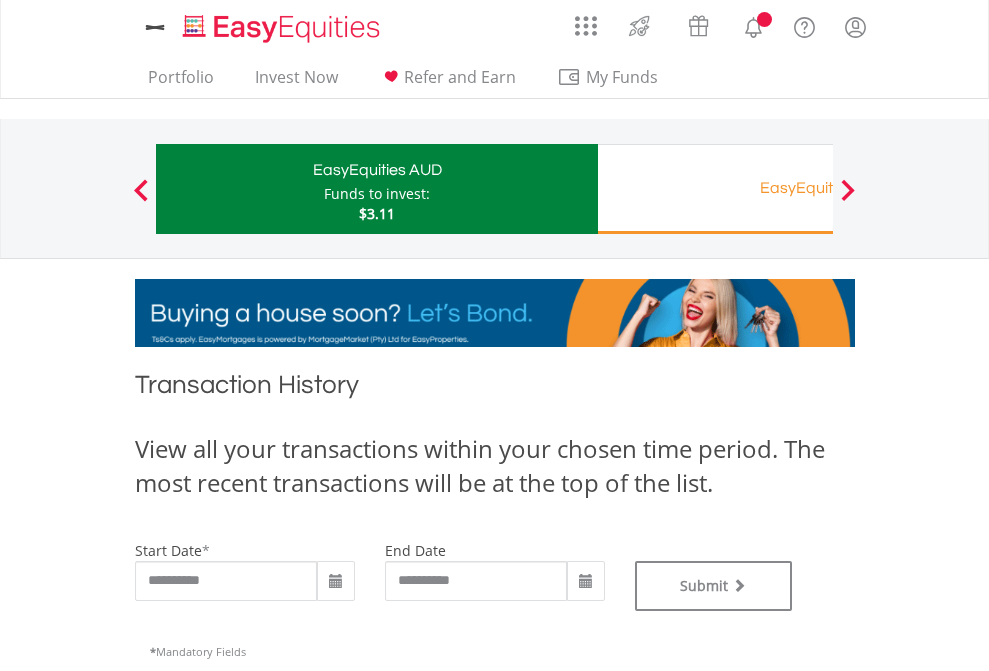 click on "EasyEquities RA" at bounding box center [818, 188] 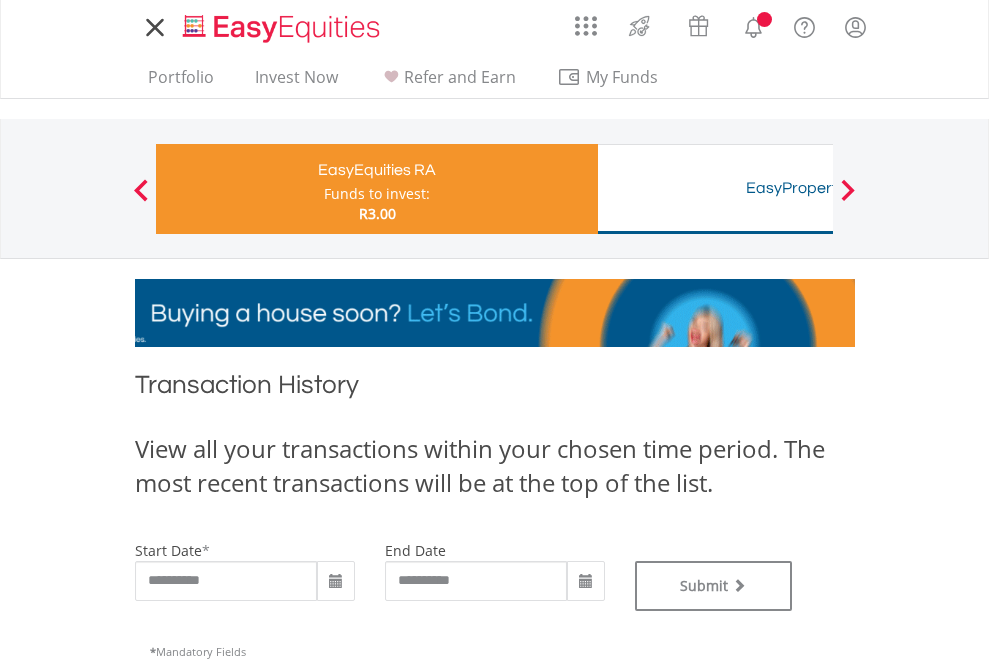 scroll, scrollTop: 0, scrollLeft: 0, axis: both 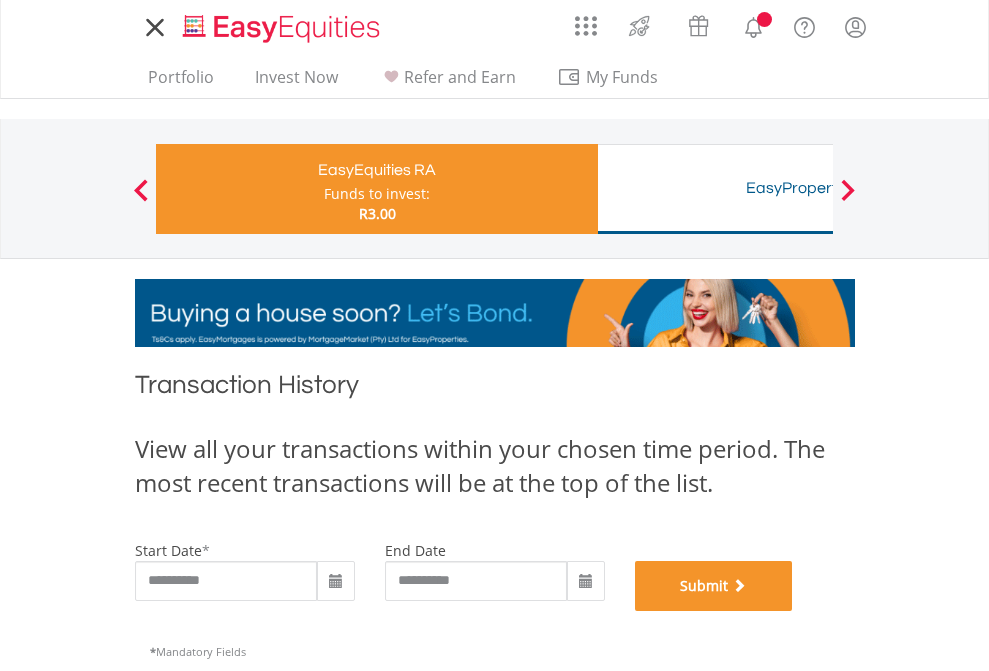 click on "Submit" at bounding box center (714, 586) 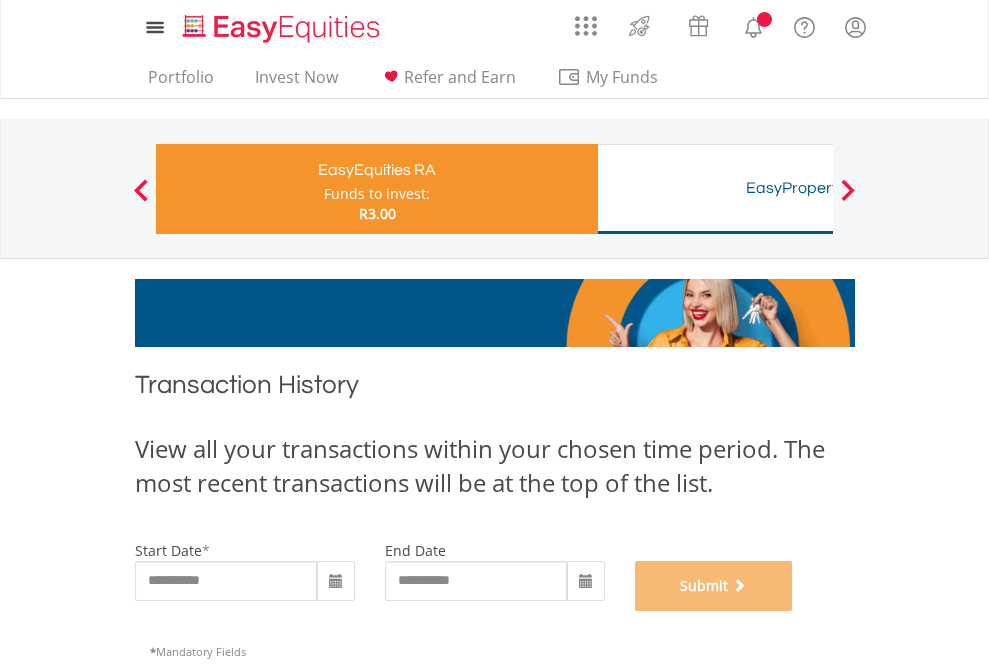 scroll, scrollTop: 811, scrollLeft: 0, axis: vertical 